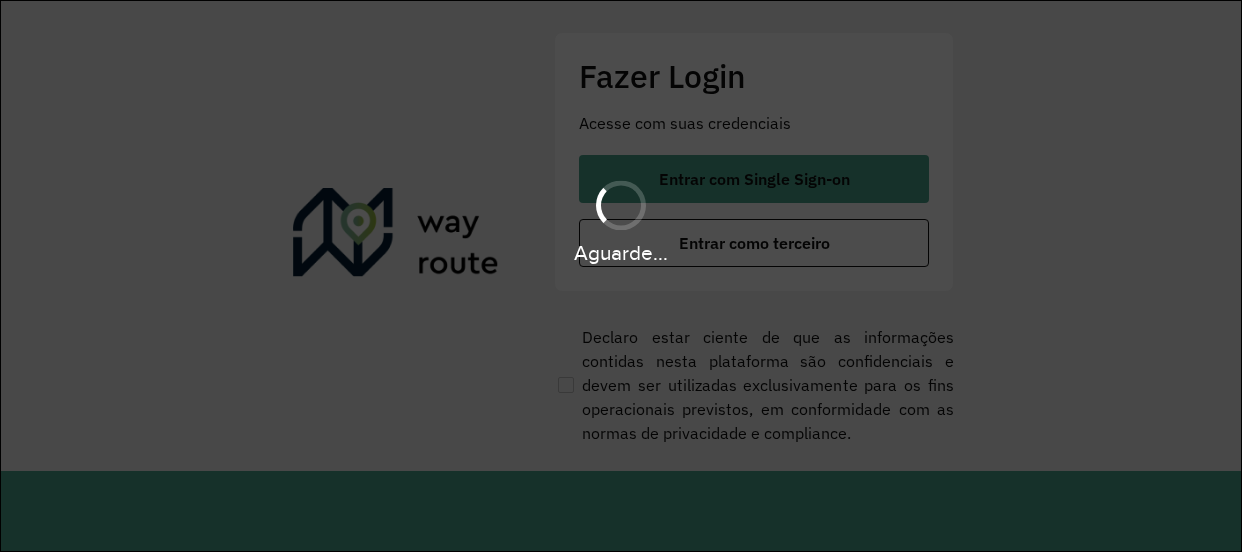 scroll, scrollTop: 0, scrollLeft: 0, axis: both 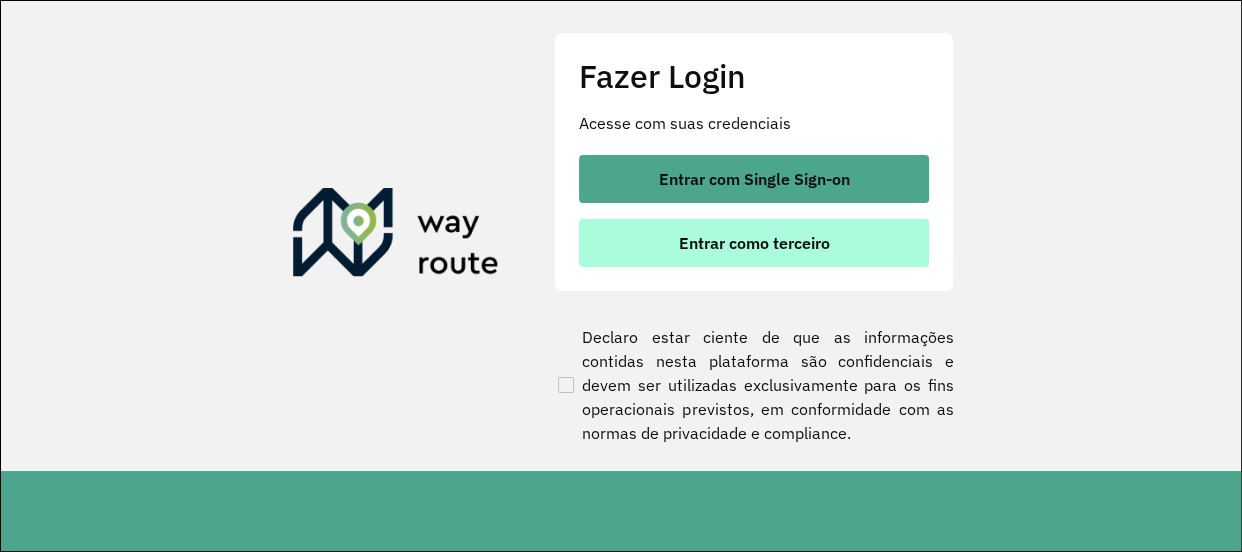 click on "Entrar como terceiro" at bounding box center [754, 243] 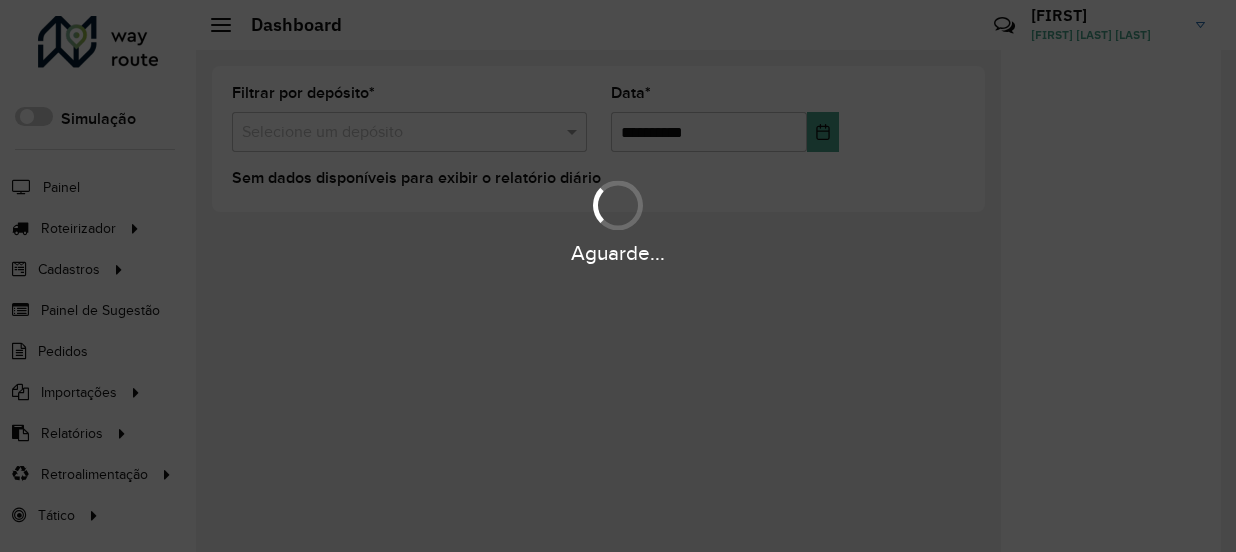 scroll, scrollTop: 0, scrollLeft: 0, axis: both 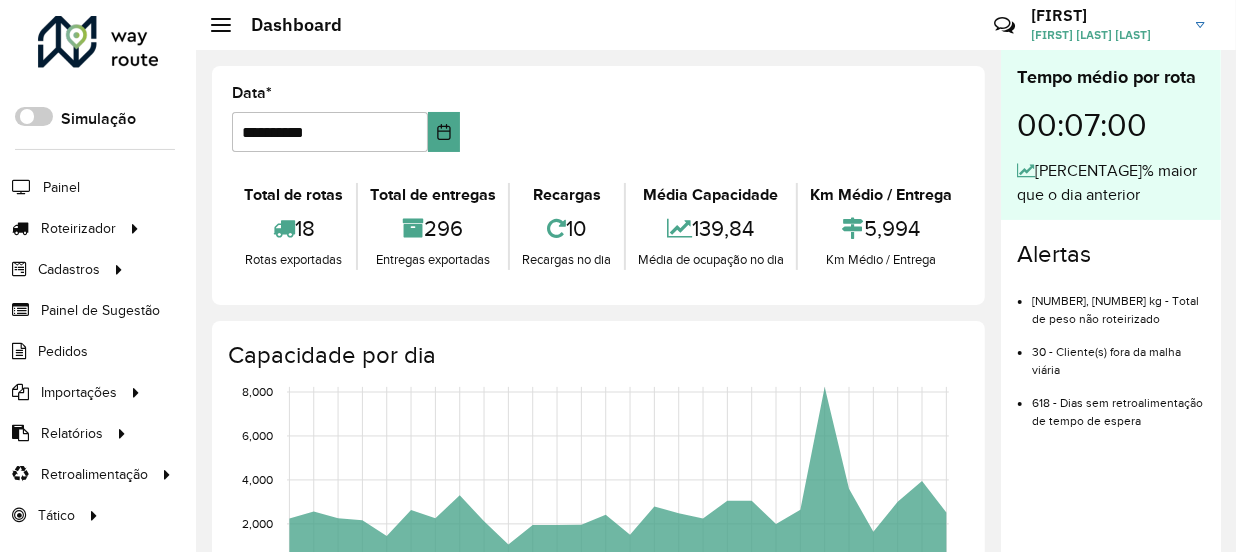 click on "10" 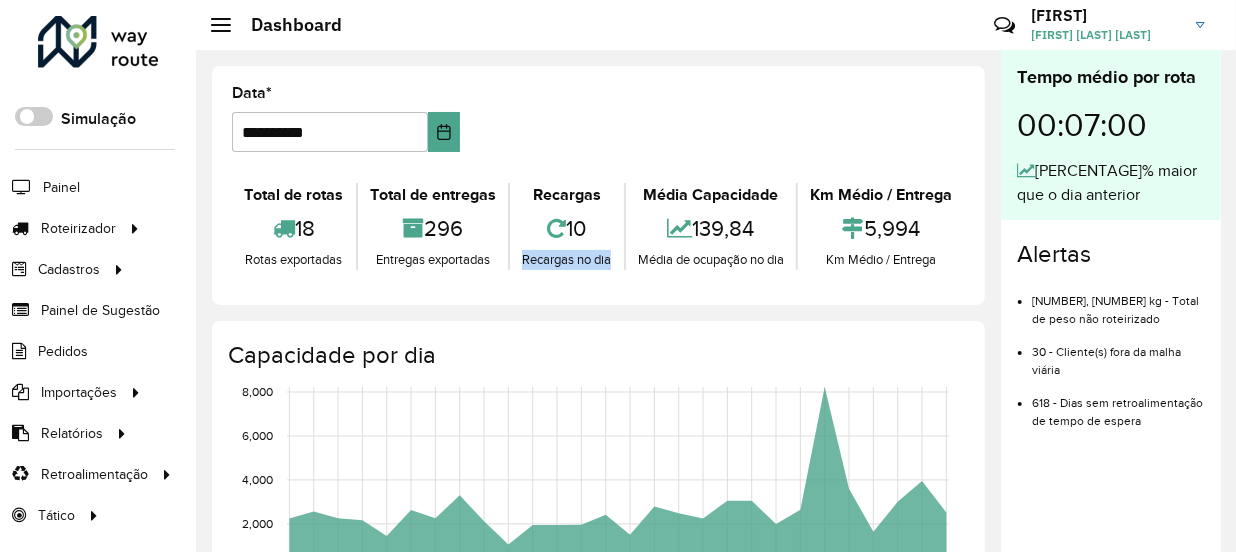 drag, startPoint x: 517, startPoint y: 260, endPoint x: 614, endPoint y: 260, distance: 97 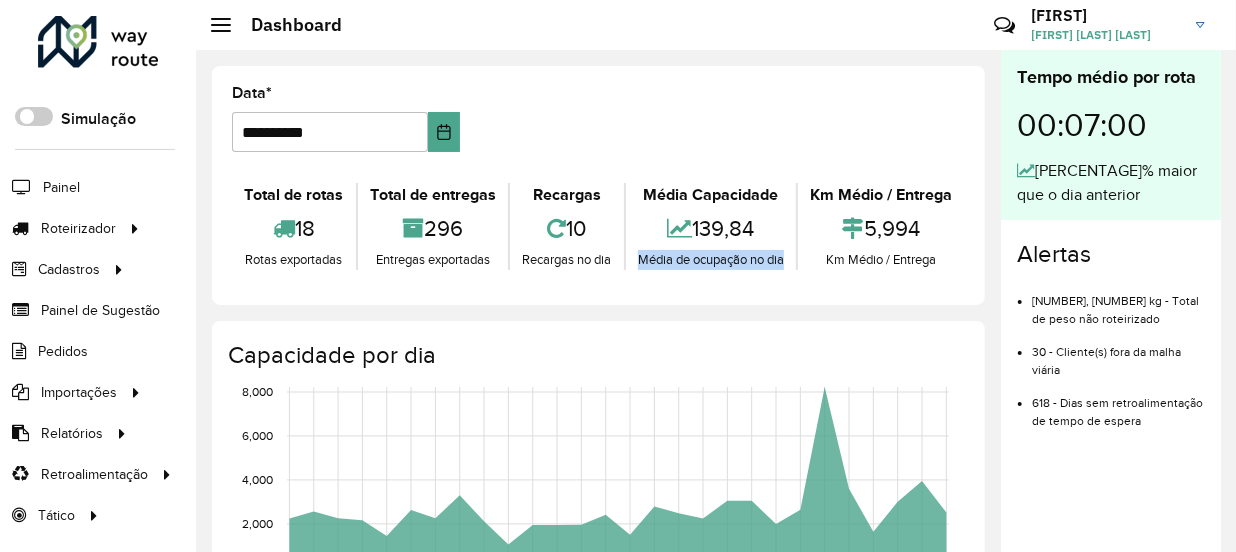 drag, startPoint x: 628, startPoint y: 260, endPoint x: 783, endPoint y: 262, distance: 155.01291 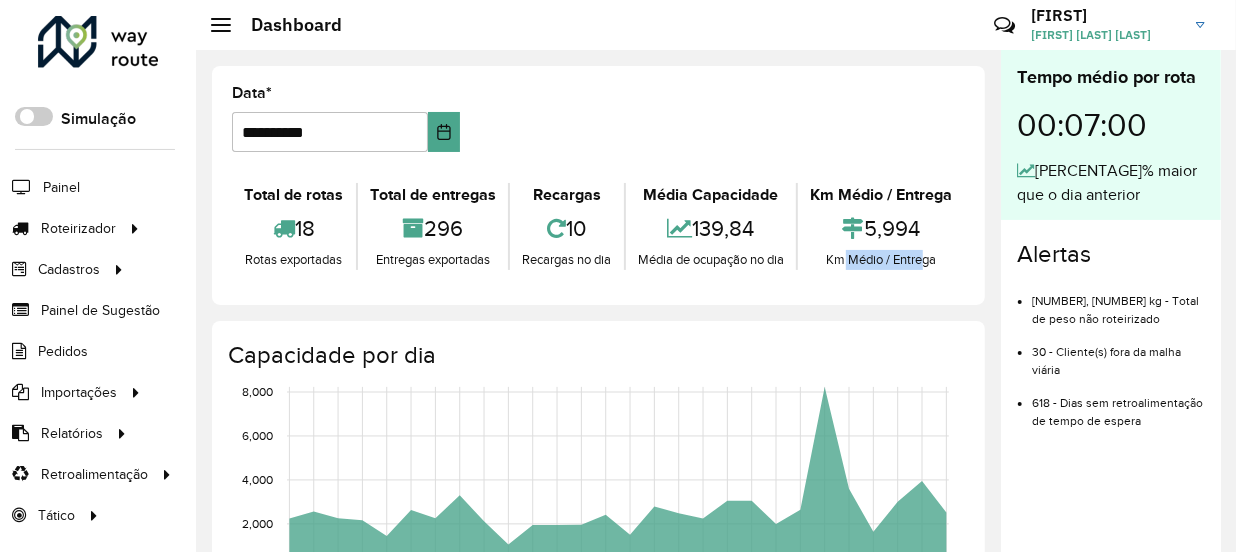 drag, startPoint x: 869, startPoint y: 263, endPoint x: 919, endPoint y: 263, distance: 50 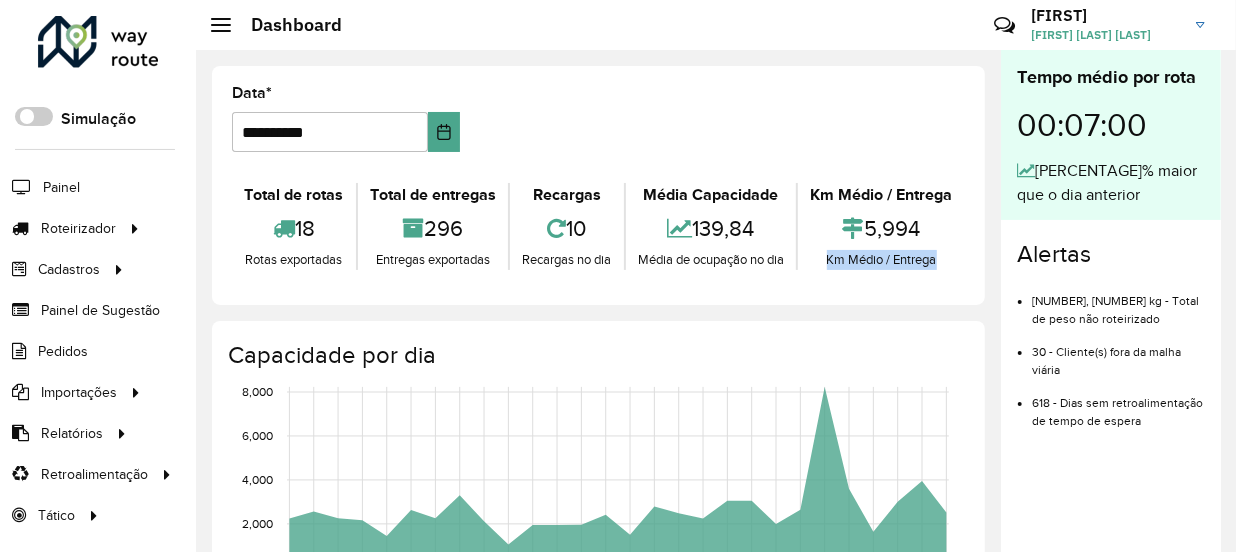 drag, startPoint x: 935, startPoint y: 258, endPoint x: 823, endPoint y: 261, distance: 112.04017 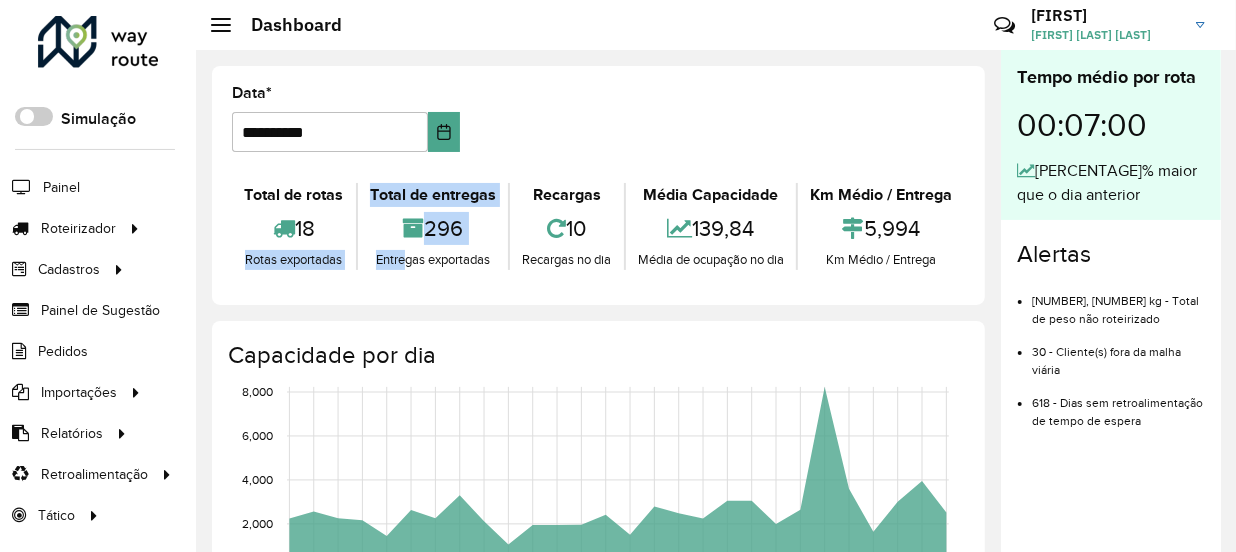 drag, startPoint x: 243, startPoint y: 265, endPoint x: 394, endPoint y: 265, distance: 151 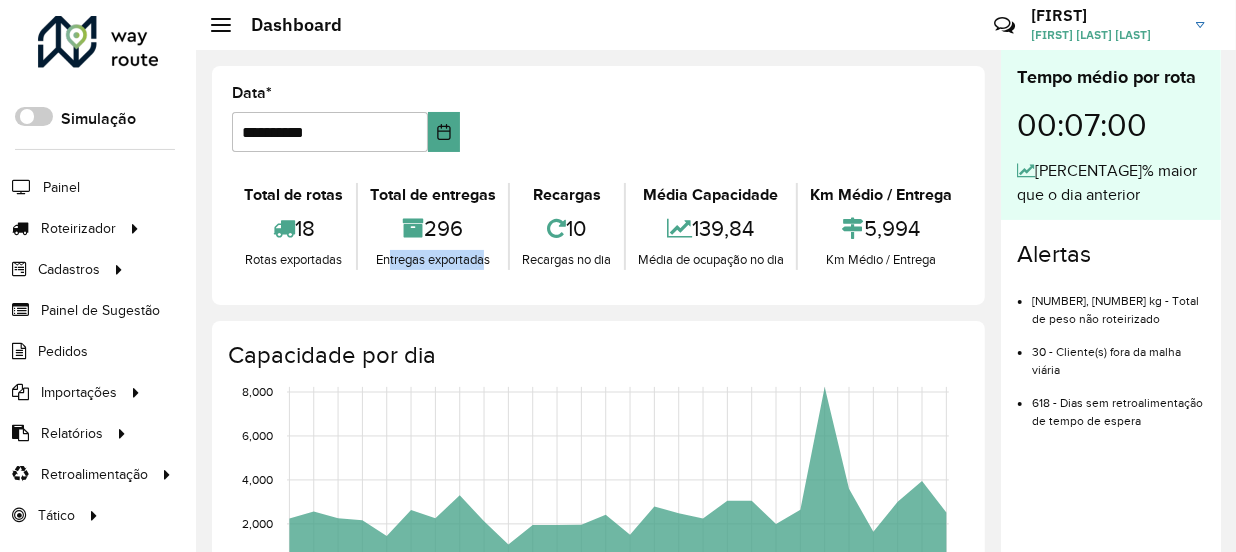 drag, startPoint x: 374, startPoint y: 261, endPoint x: 474, endPoint y: 257, distance: 100.07997 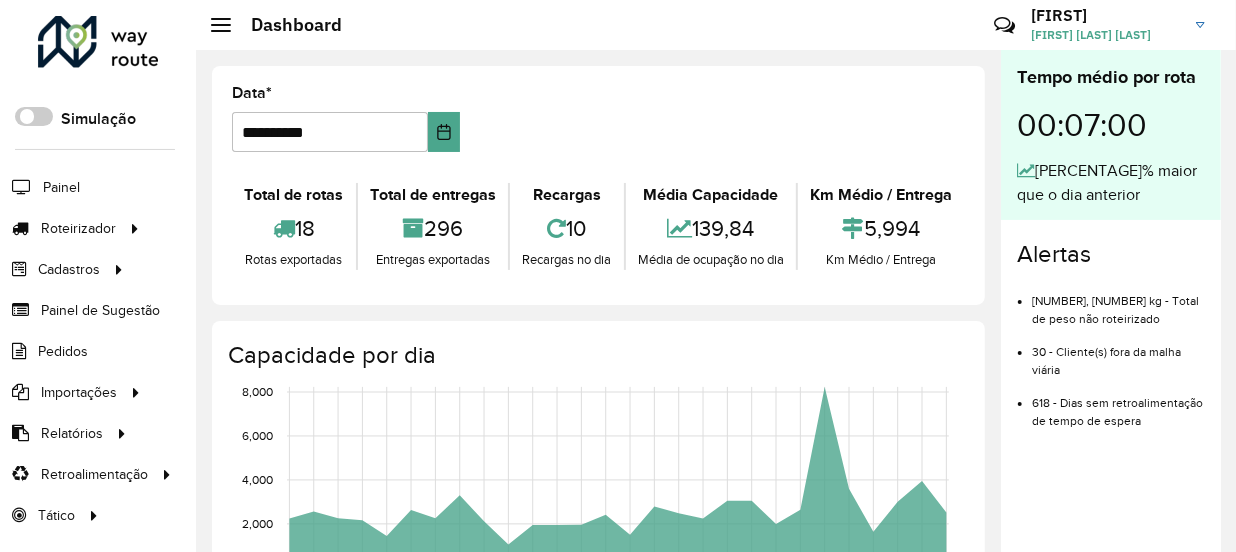 click on "Entregas exportadas" 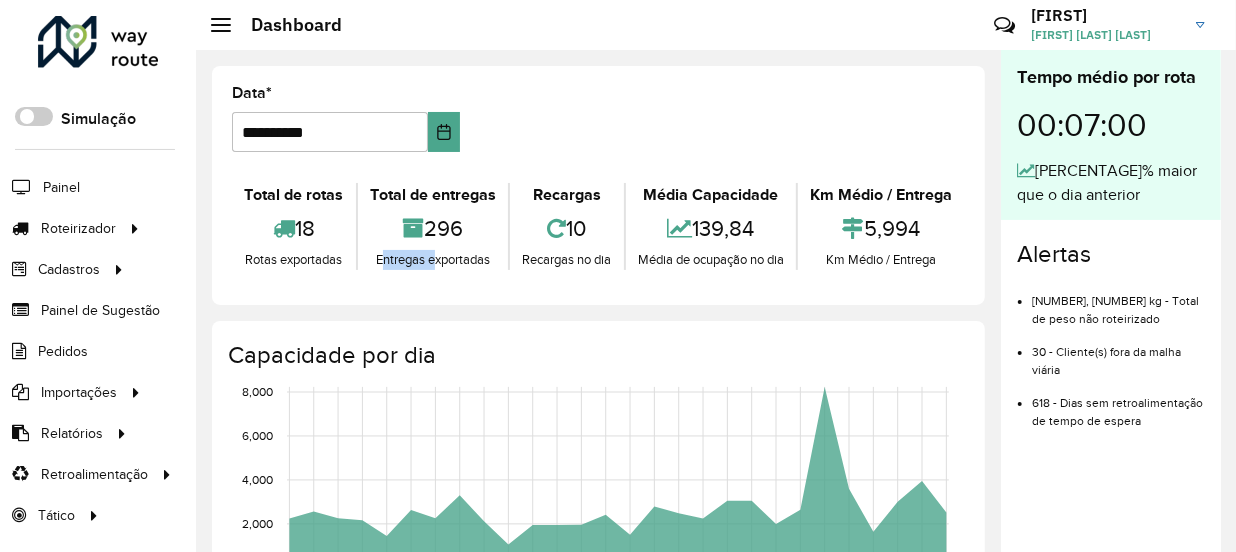 click on "Entregas exportadas" 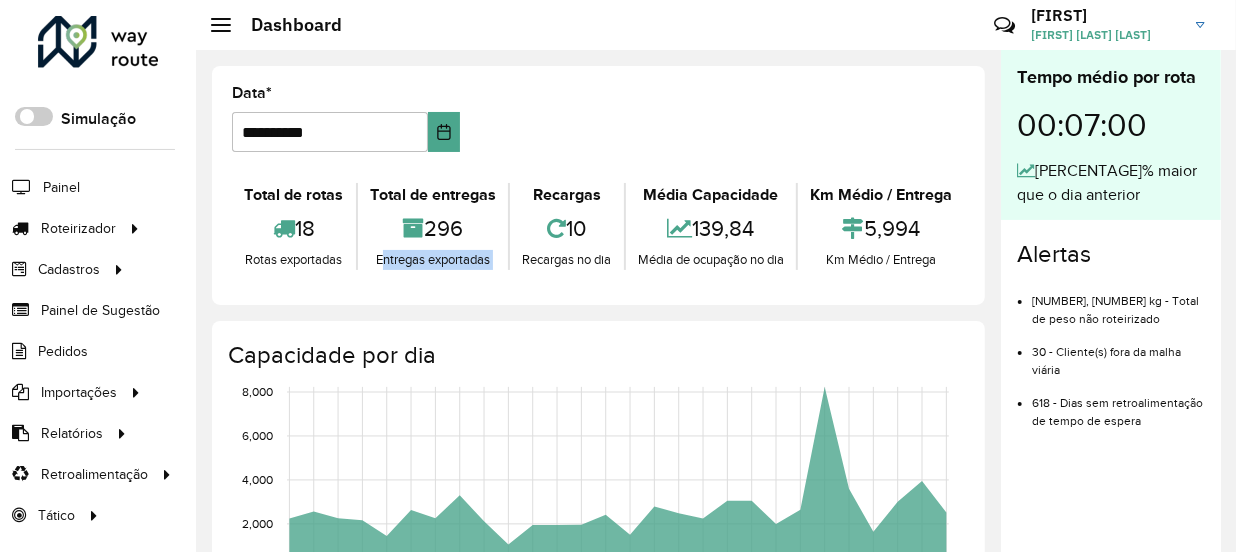 click on "Entregas exportadas" 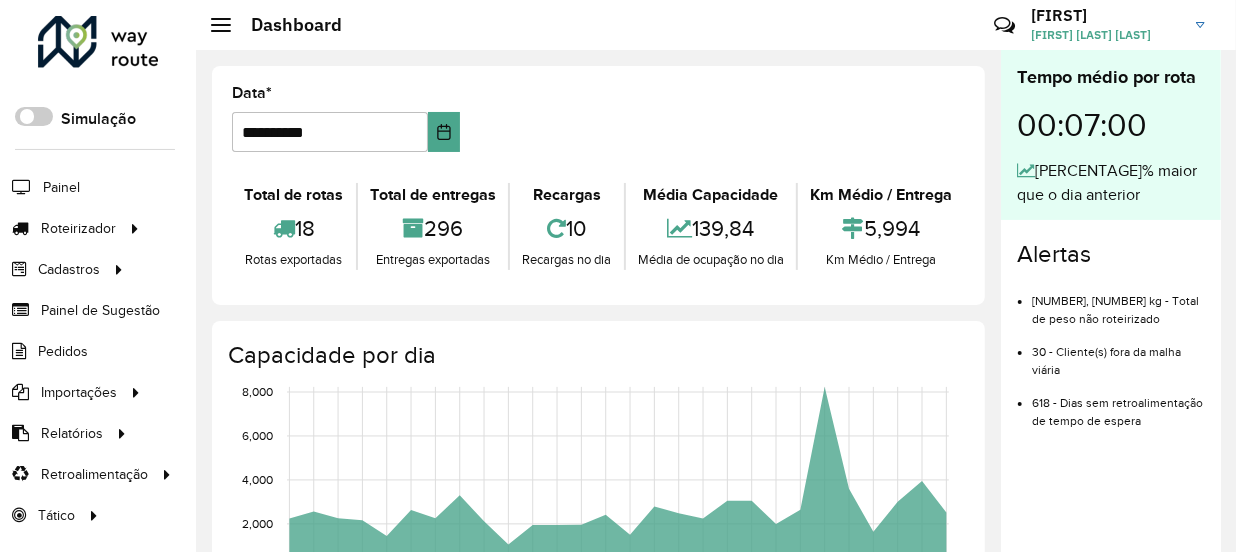 click on "Entregas exportadas" 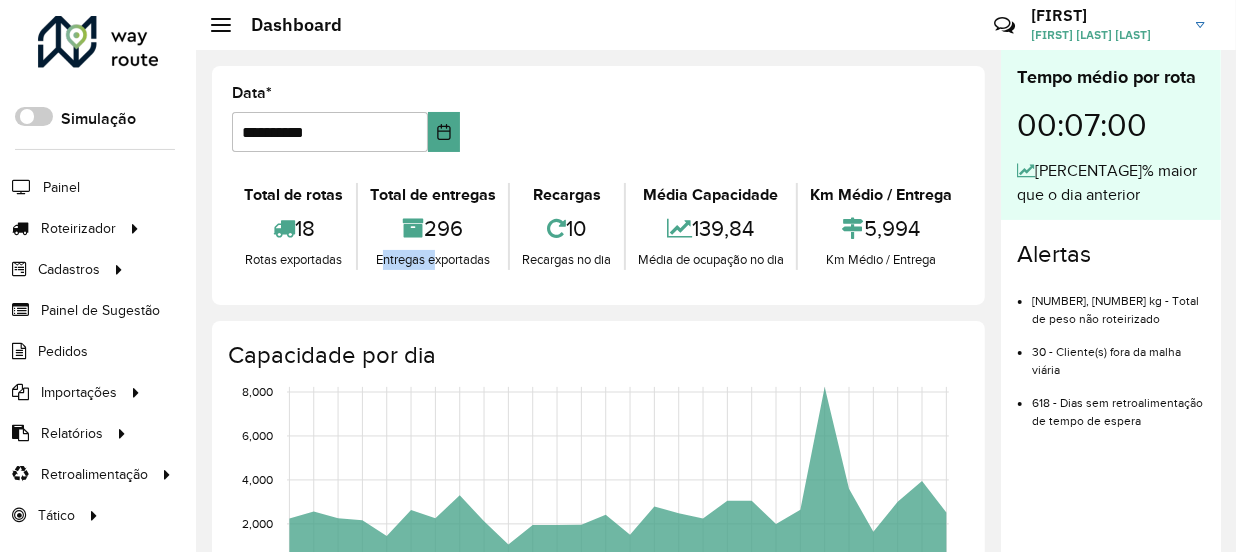 click on "Entregas exportadas" 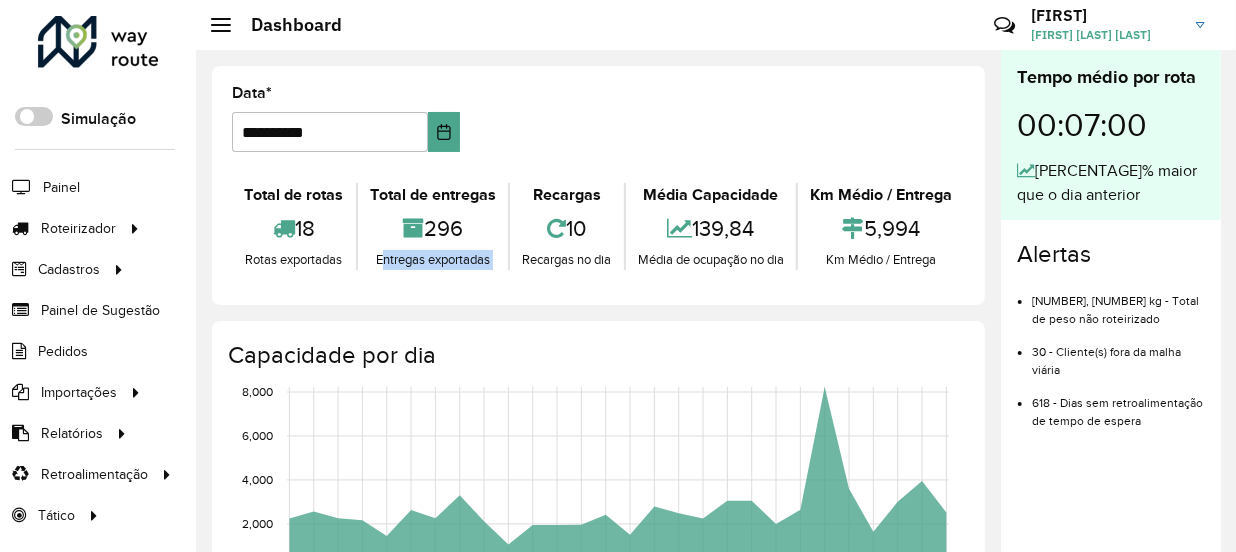click on "Entregas exportadas" 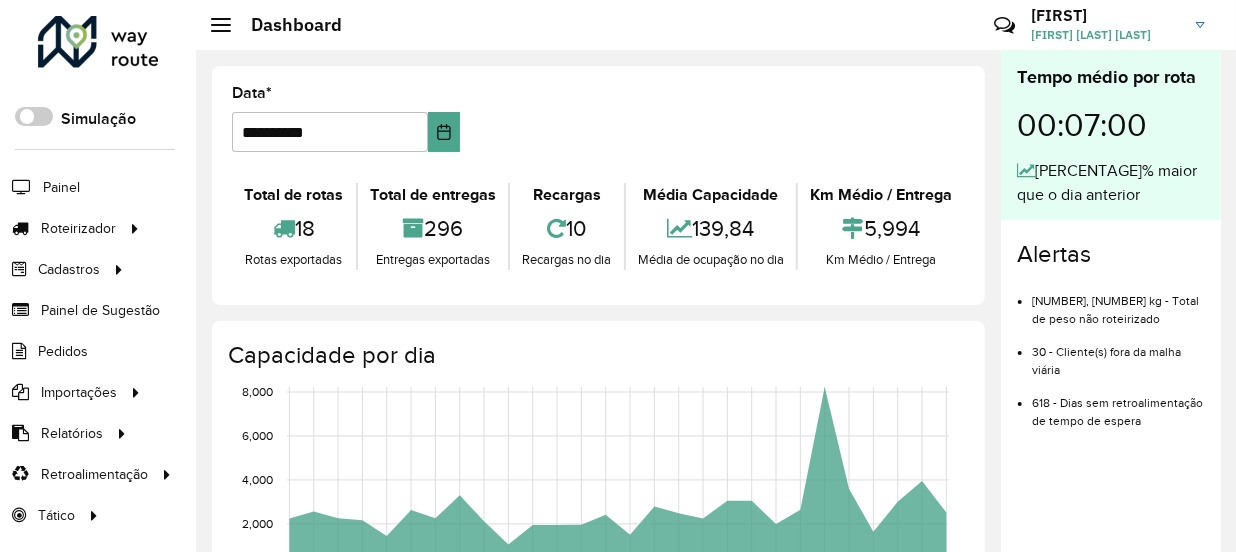 click on "Entregas exportadas" 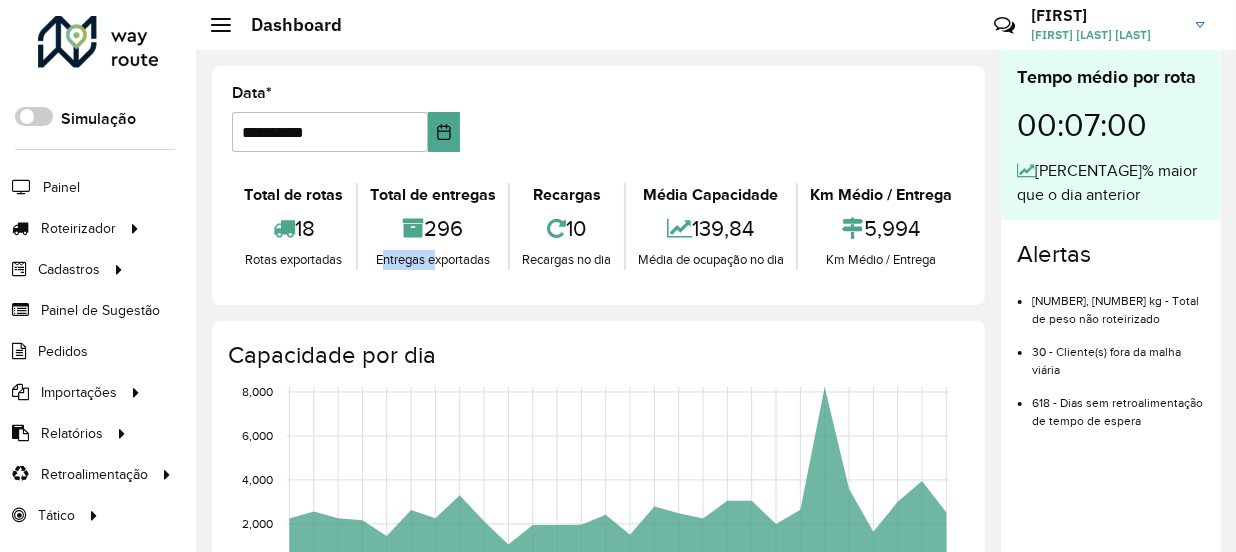click on "Entregas exportadas" 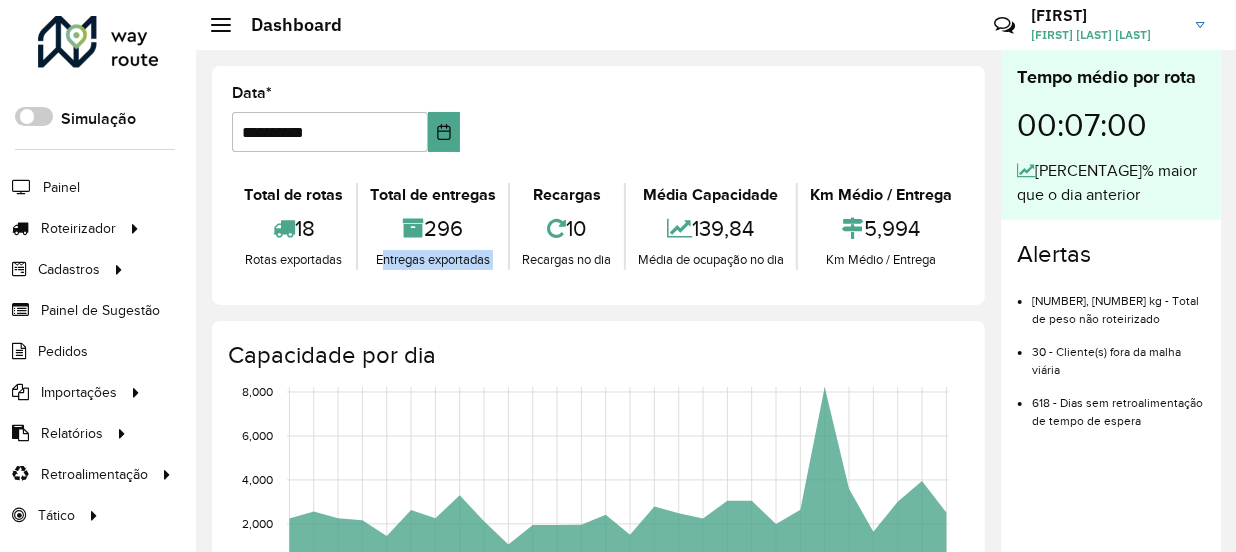 click on "Entregas exportadas" 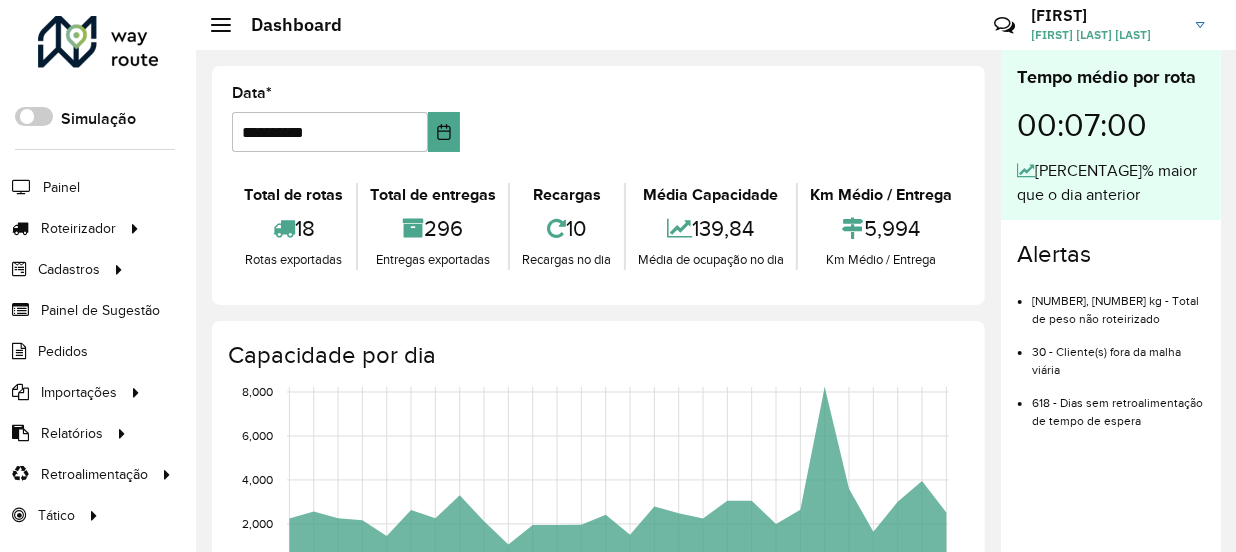 click on "Entregas exportadas" 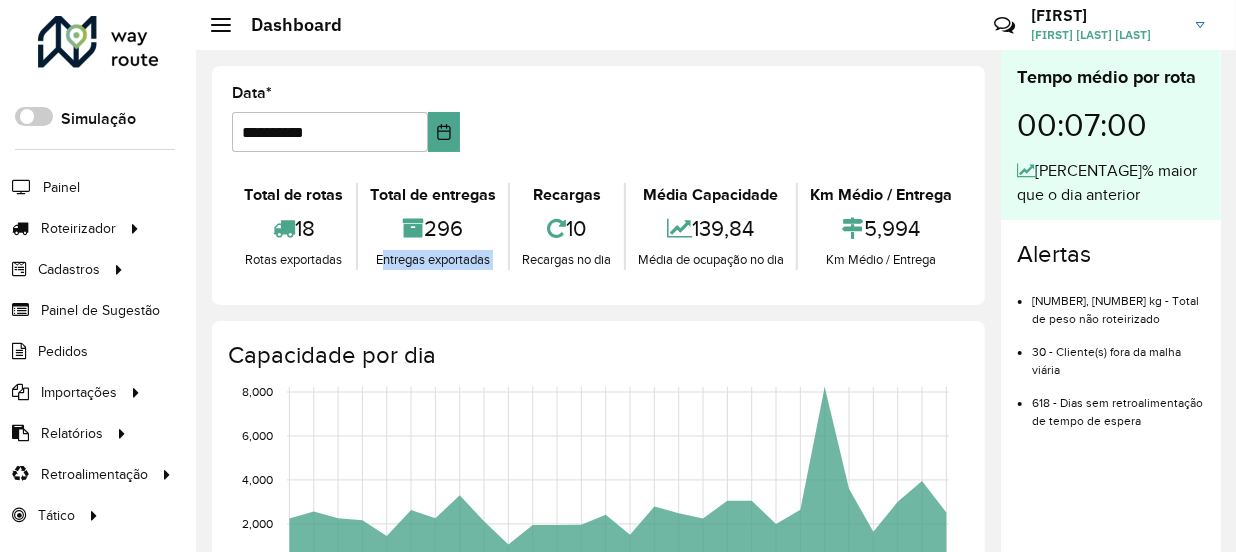 click on "Entregas exportadas" 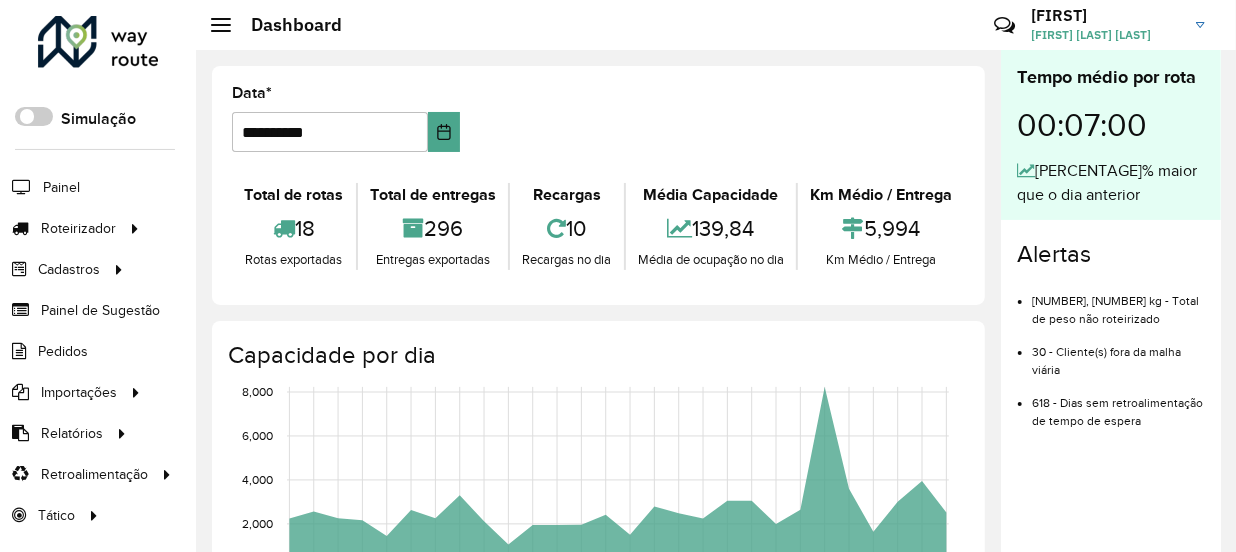 click on "Total de rotas  [NUMBER]  Rotas exportadas Total de entregas  [NUMBER]   Entregas exportadas  Recargas  [NUMBER]  Recargas no dia  Média Capacidade   [NUMBER]  Média de ocupação no dia Km Médio / Entrega  [NUMBER]  Km Médio / Entrega" 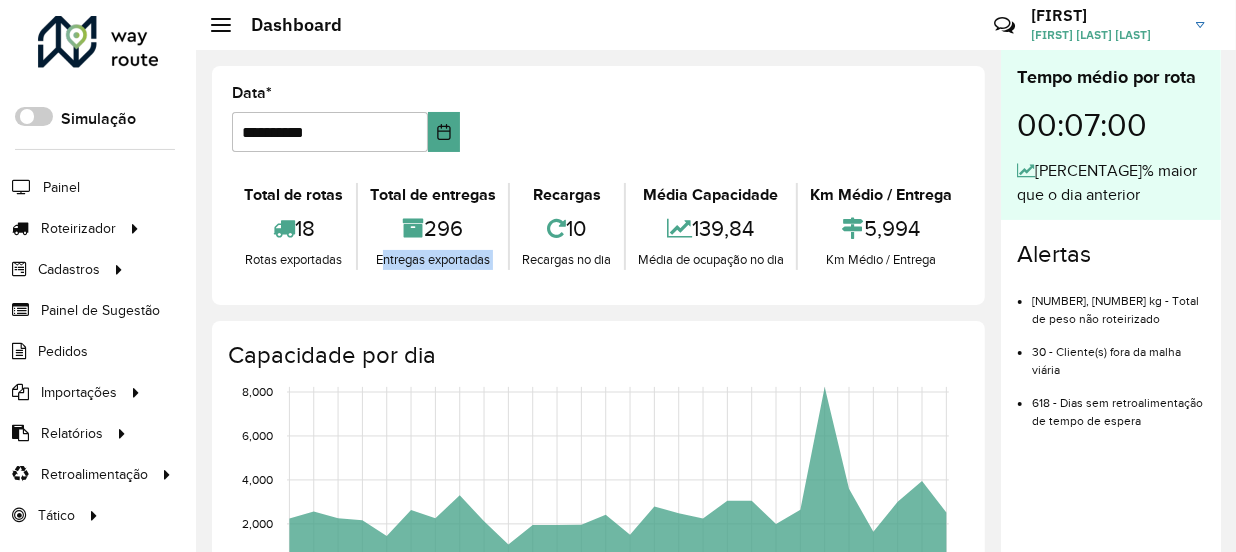 click on "Entregas exportadas" 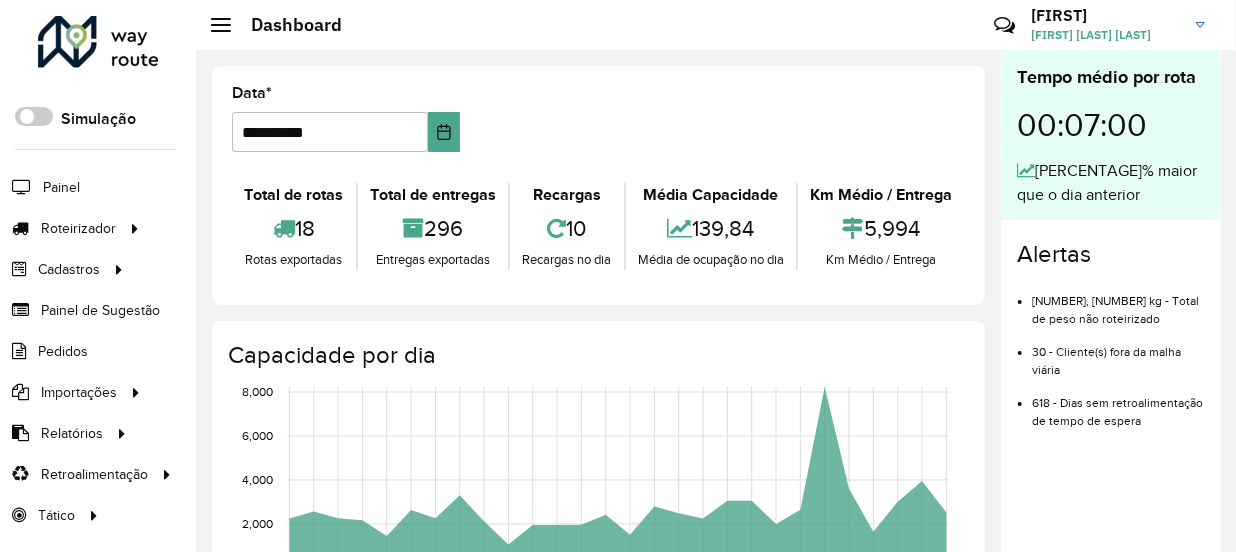 click on "Rotas exportadas" 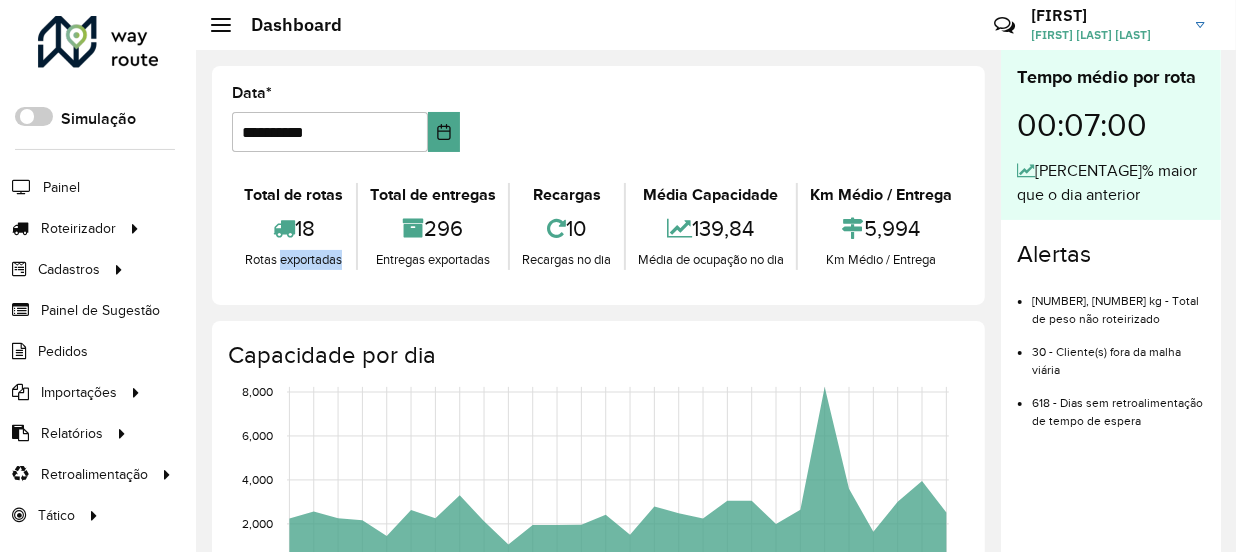 click on "Rotas exportadas" 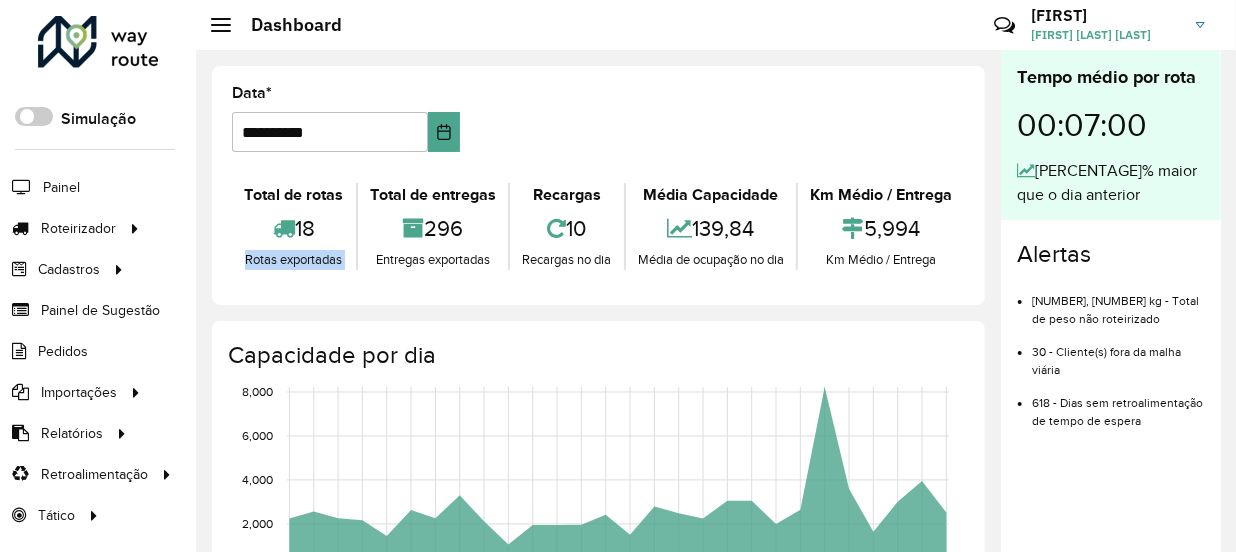 click on "Rotas exportadas" 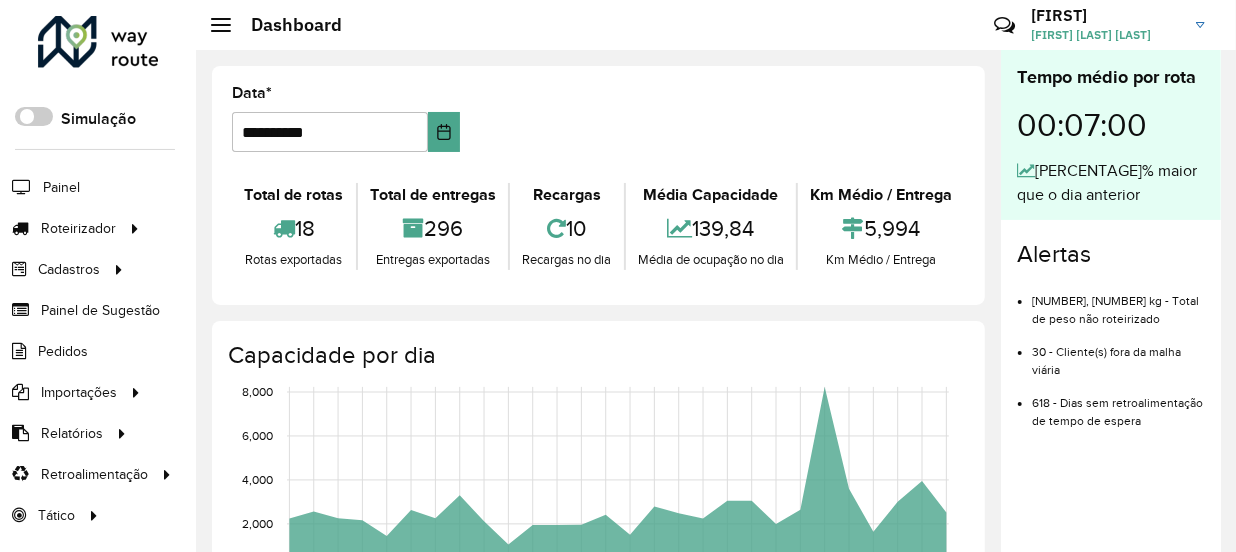 click on "Rotas exportadas" 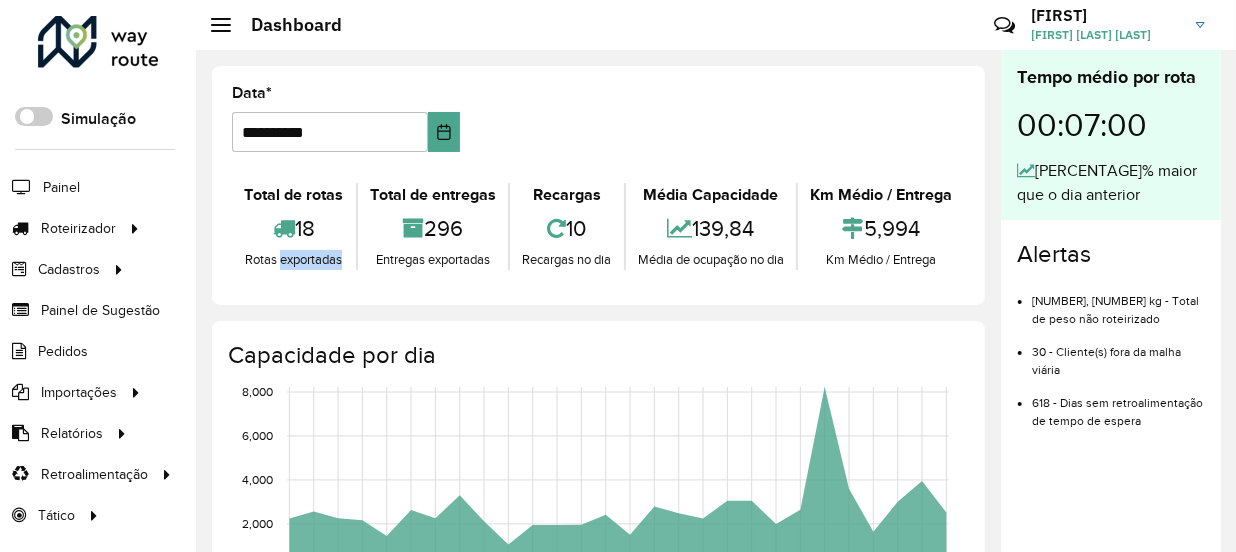 click on "Rotas exportadas" 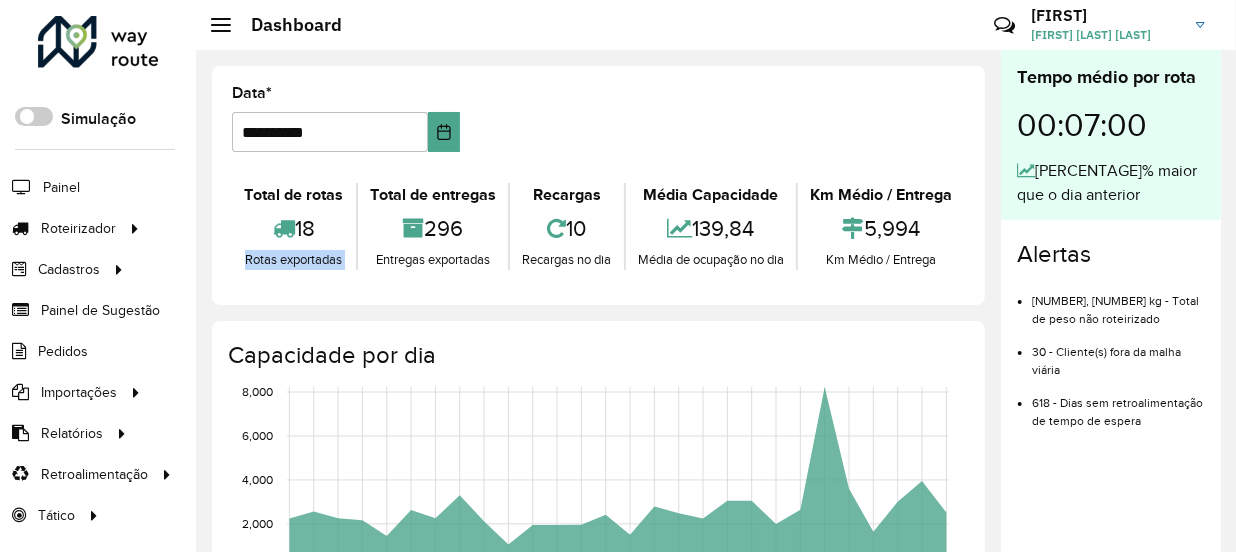 click on "Rotas exportadas" 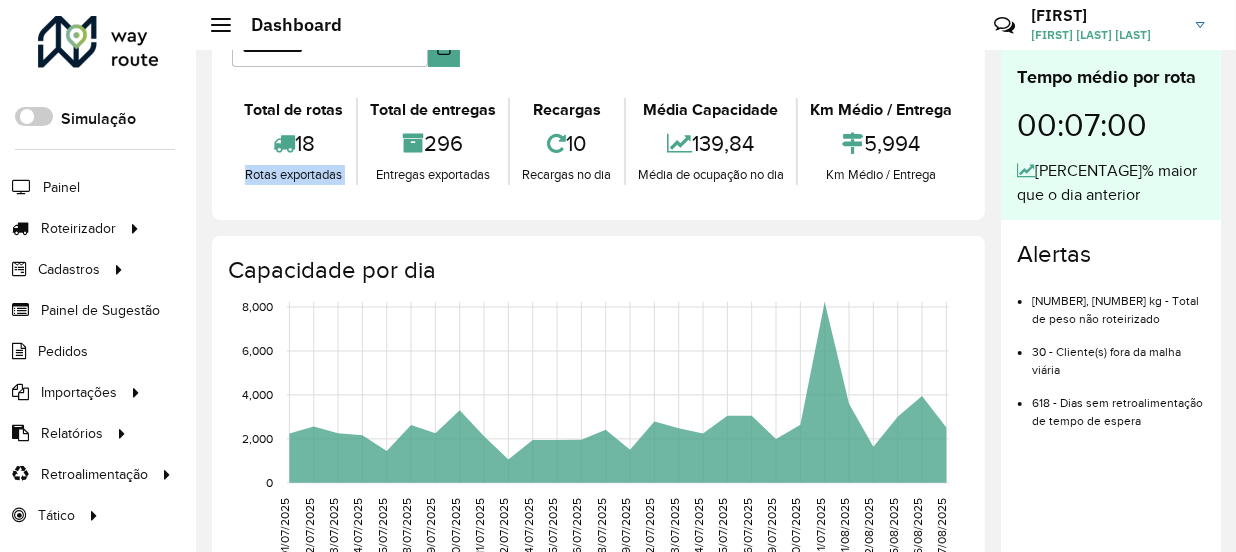 scroll, scrollTop: 0, scrollLeft: 0, axis: both 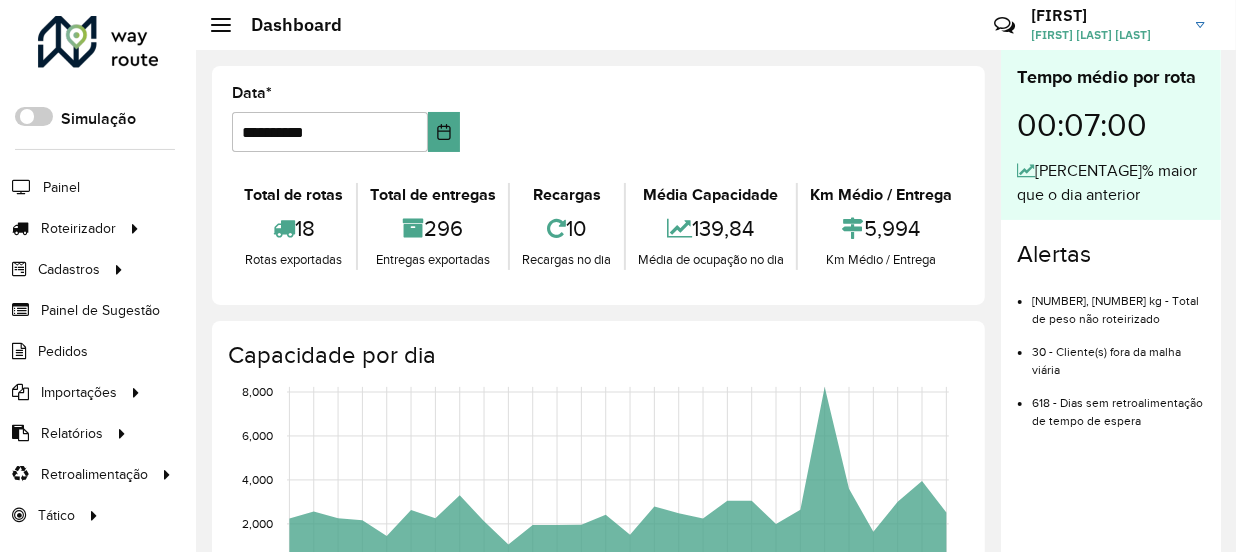 click on "Data  [DATE]" 